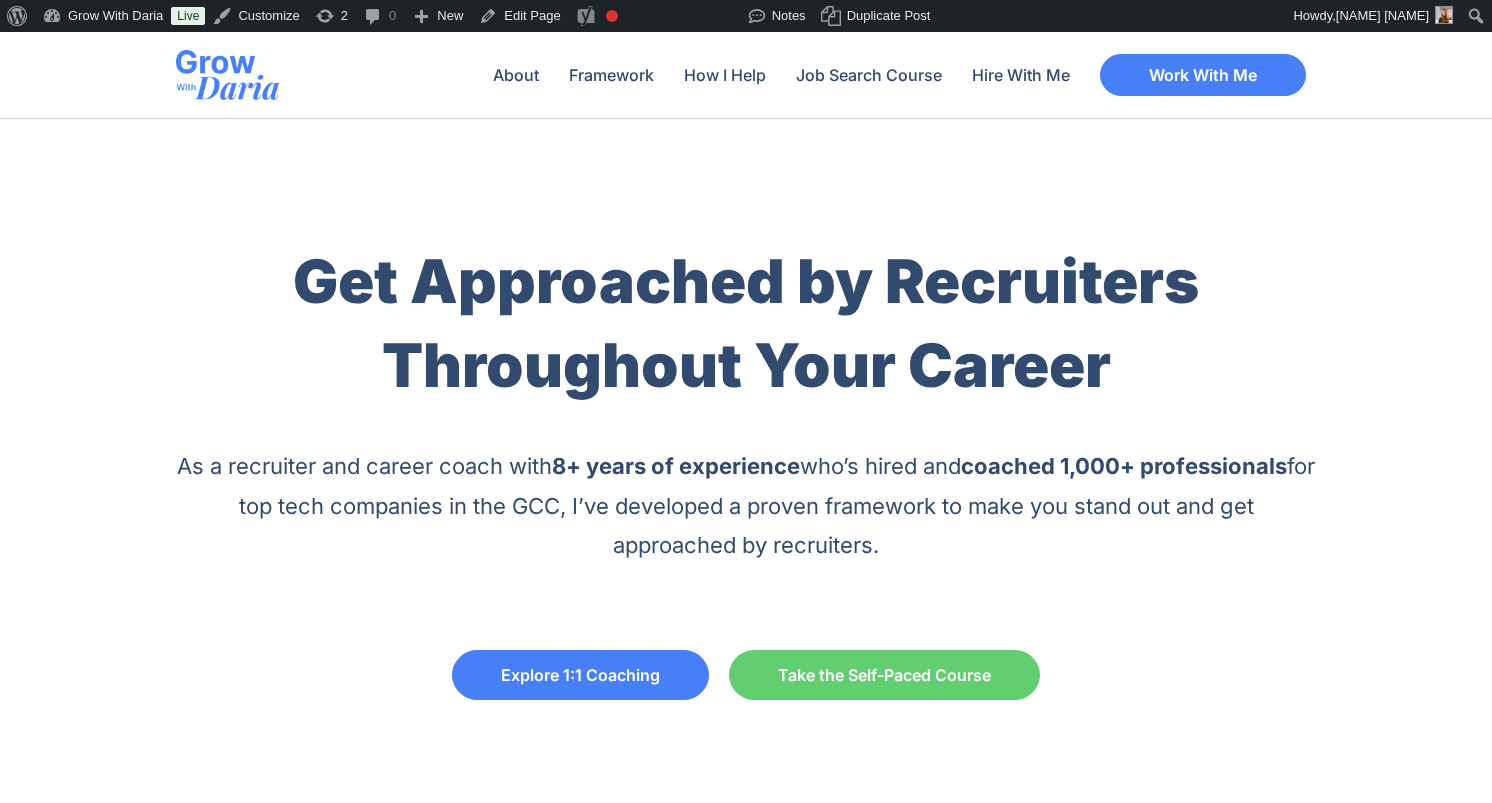 scroll, scrollTop: 0, scrollLeft: 0, axis: both 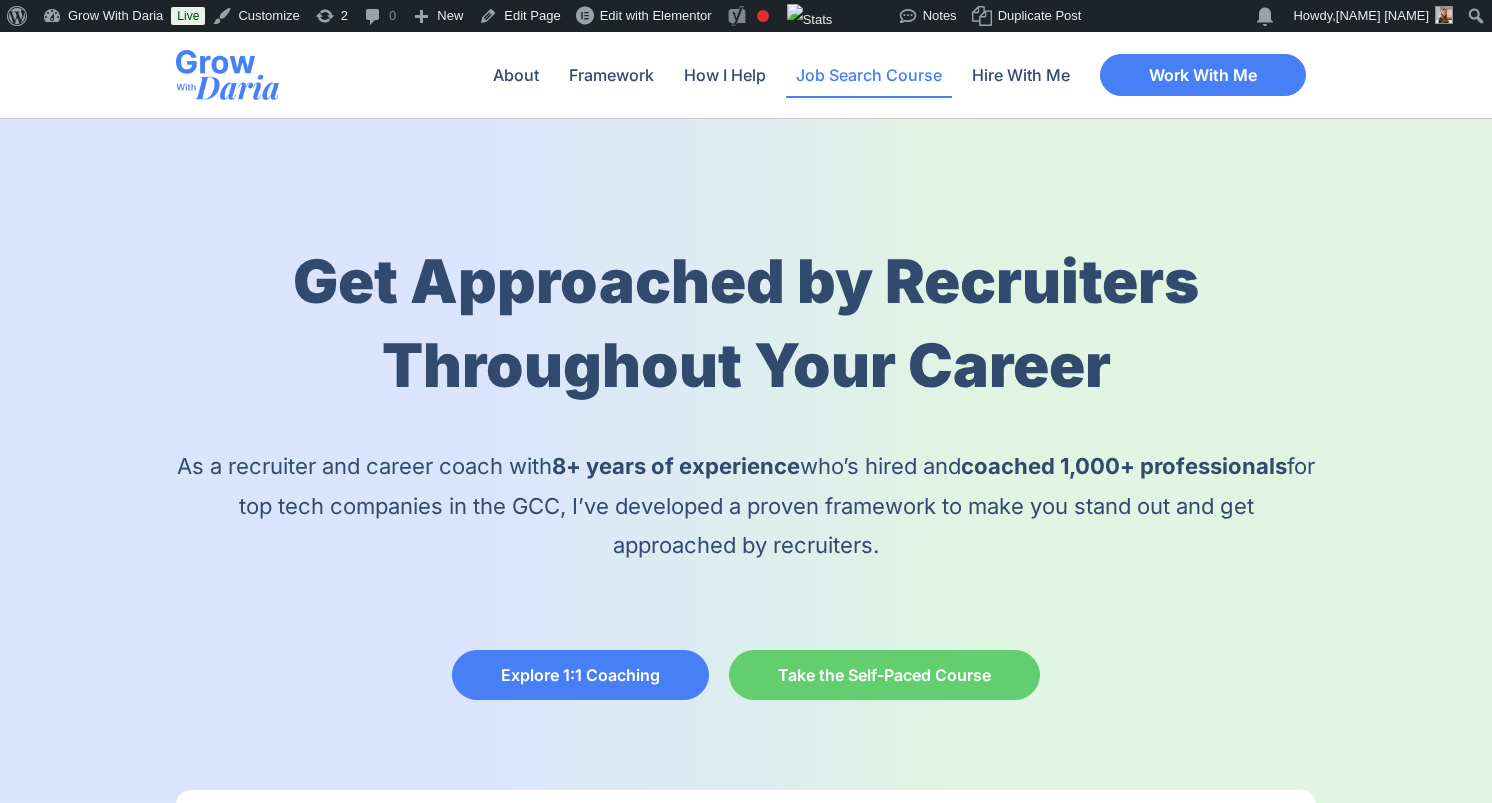 click on "Job Search Course" 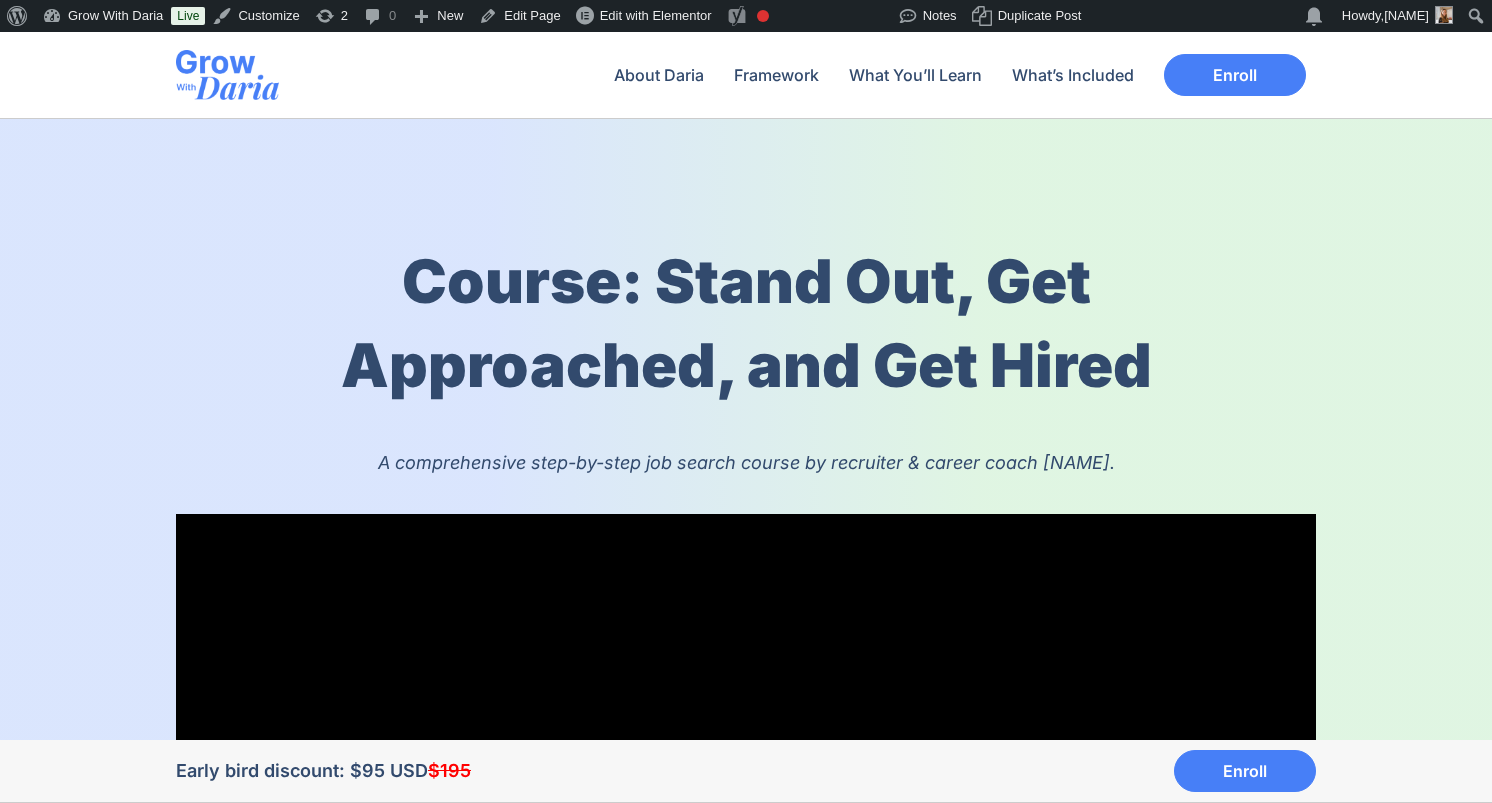 scroll, scrollTop: 0, scrollLeft: 0, axis: both 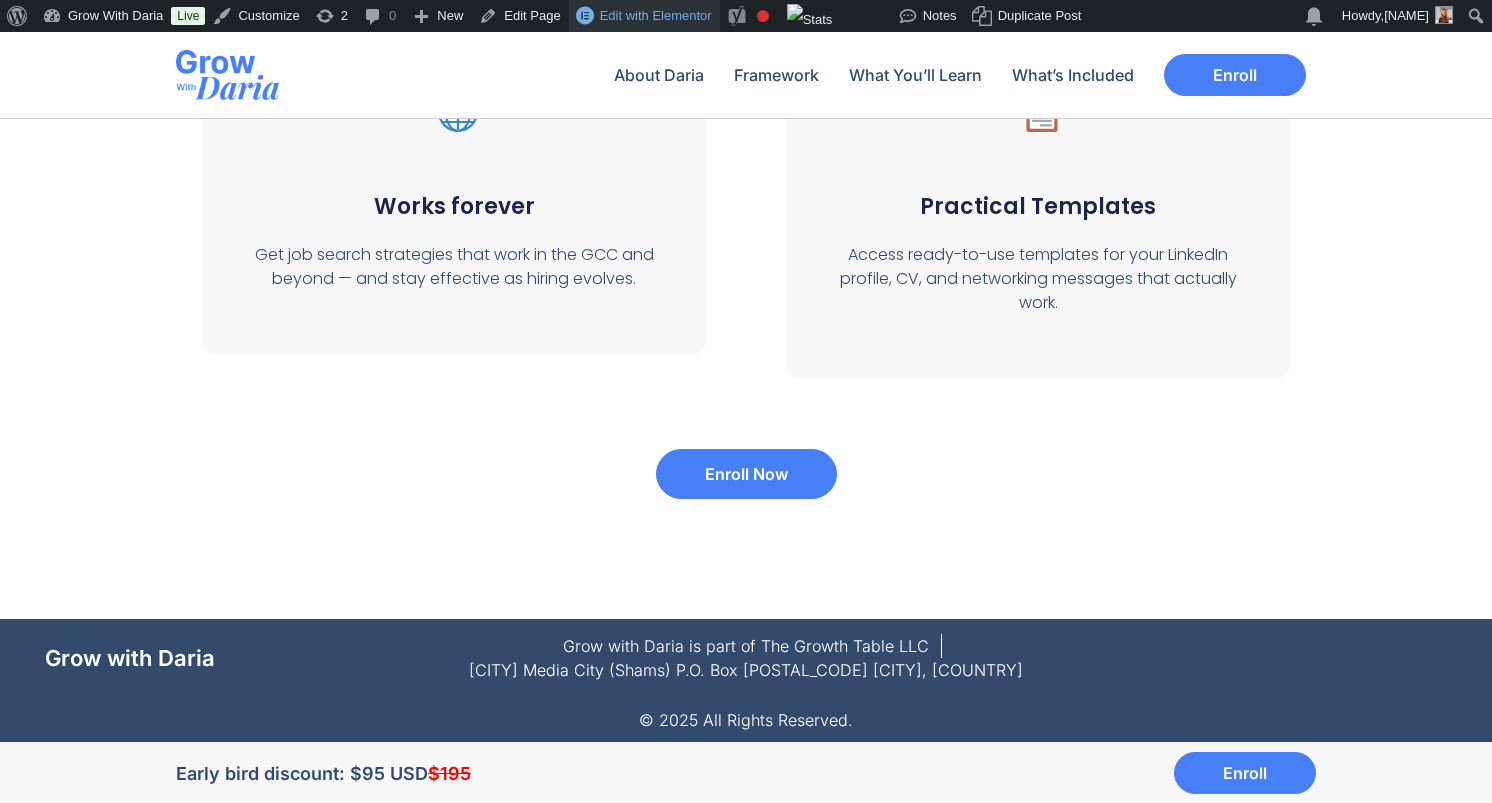 click on "Edit with Elementor" at bounding box center [656, 15] 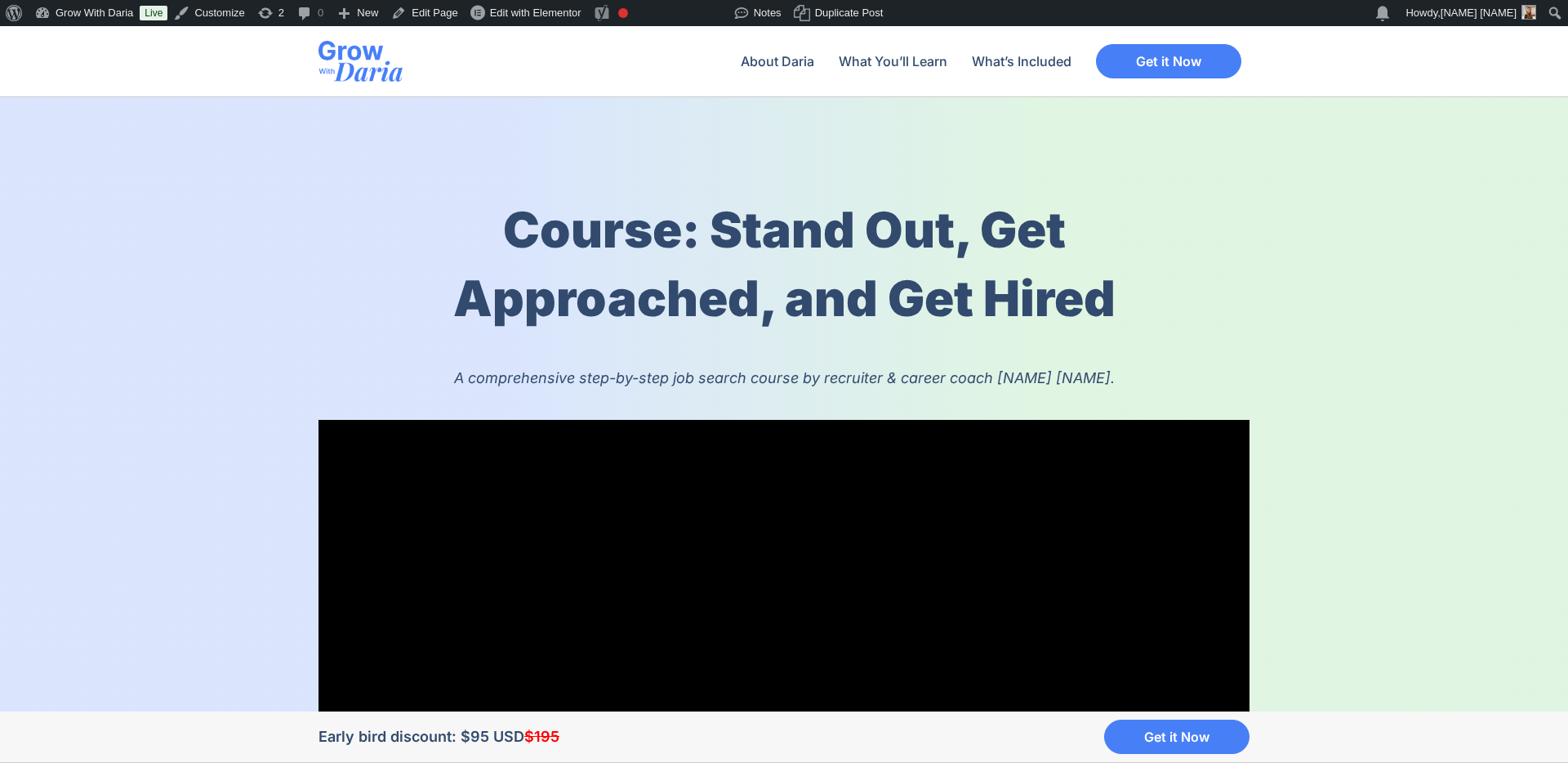 scroll, scrollTop: 0, scrollLeft: 0, axis: both 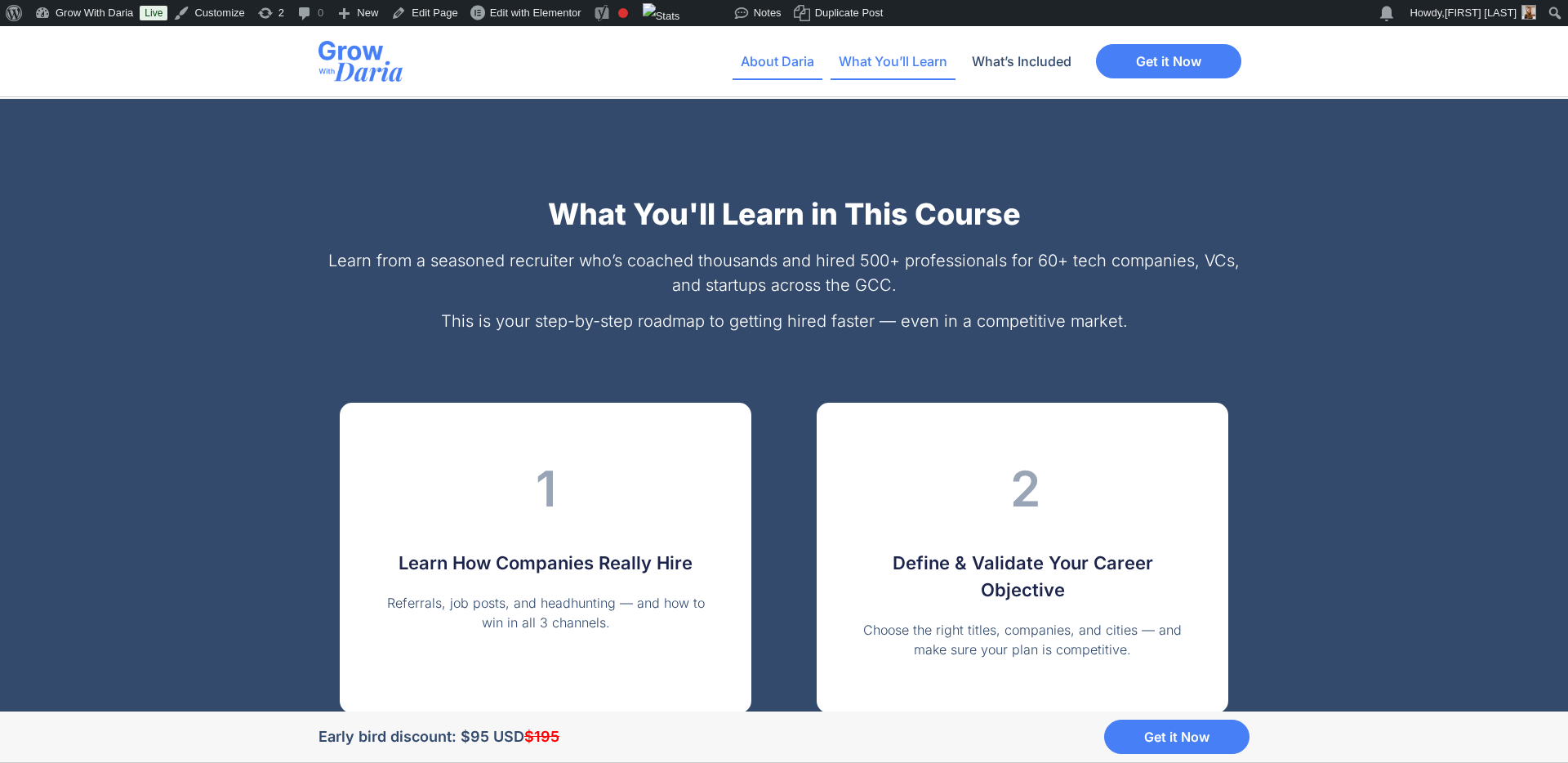 click on "About Daria" 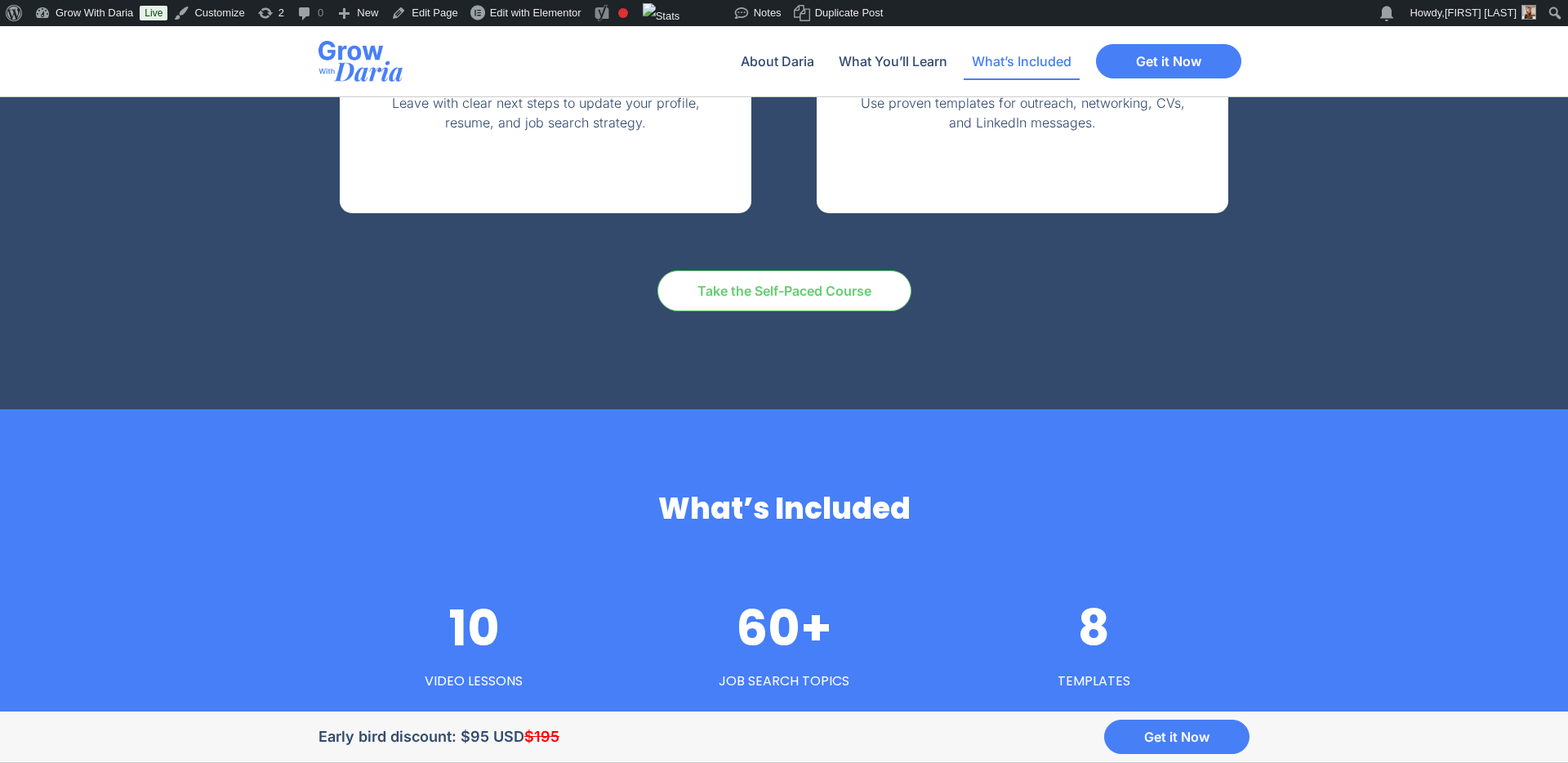 scroll, scrollTop: 4582, scrollLeft: 0, axis: vertical 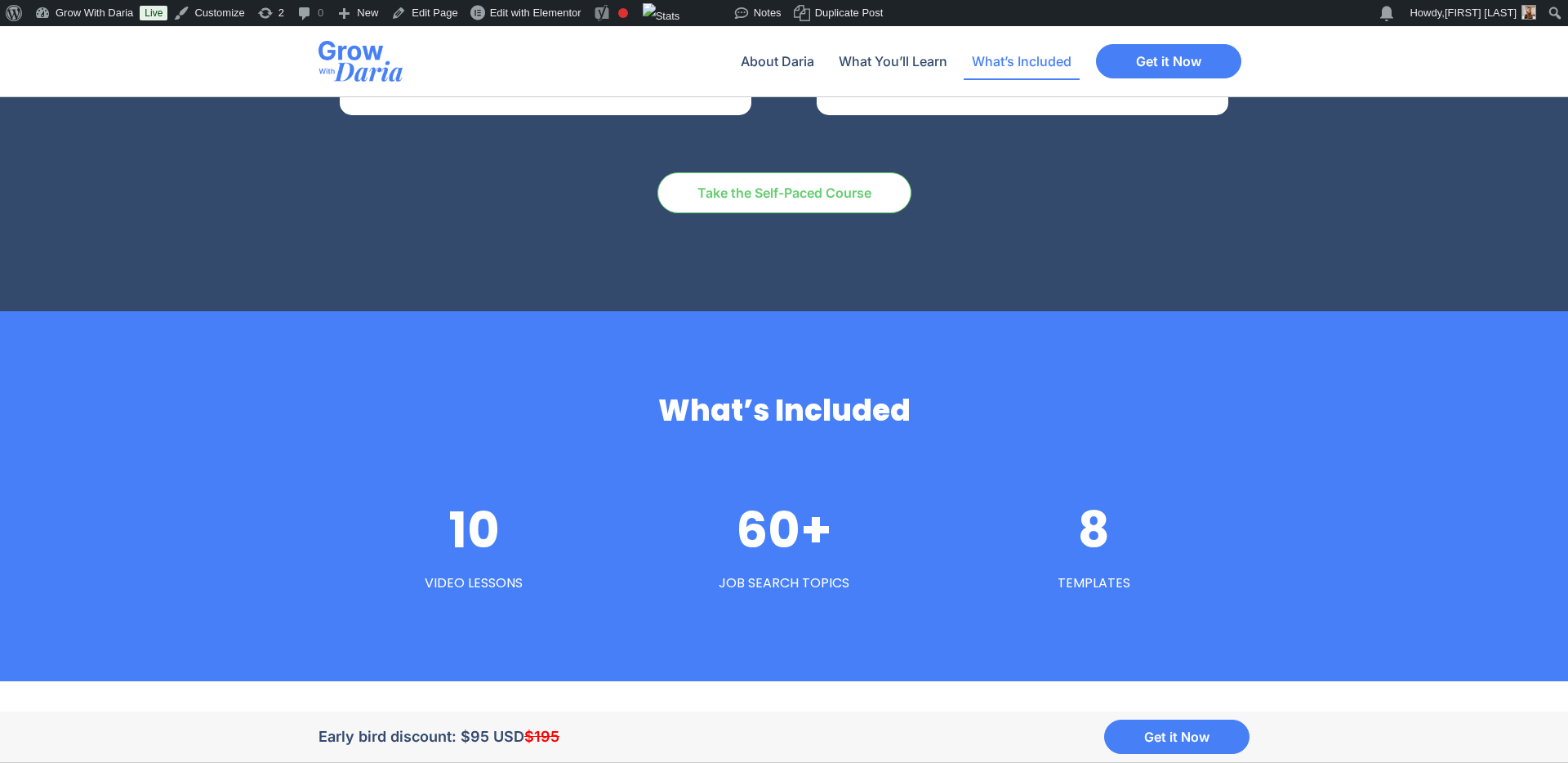 click on "Take the Self-Paced Course" at bounding box center (784, 193) 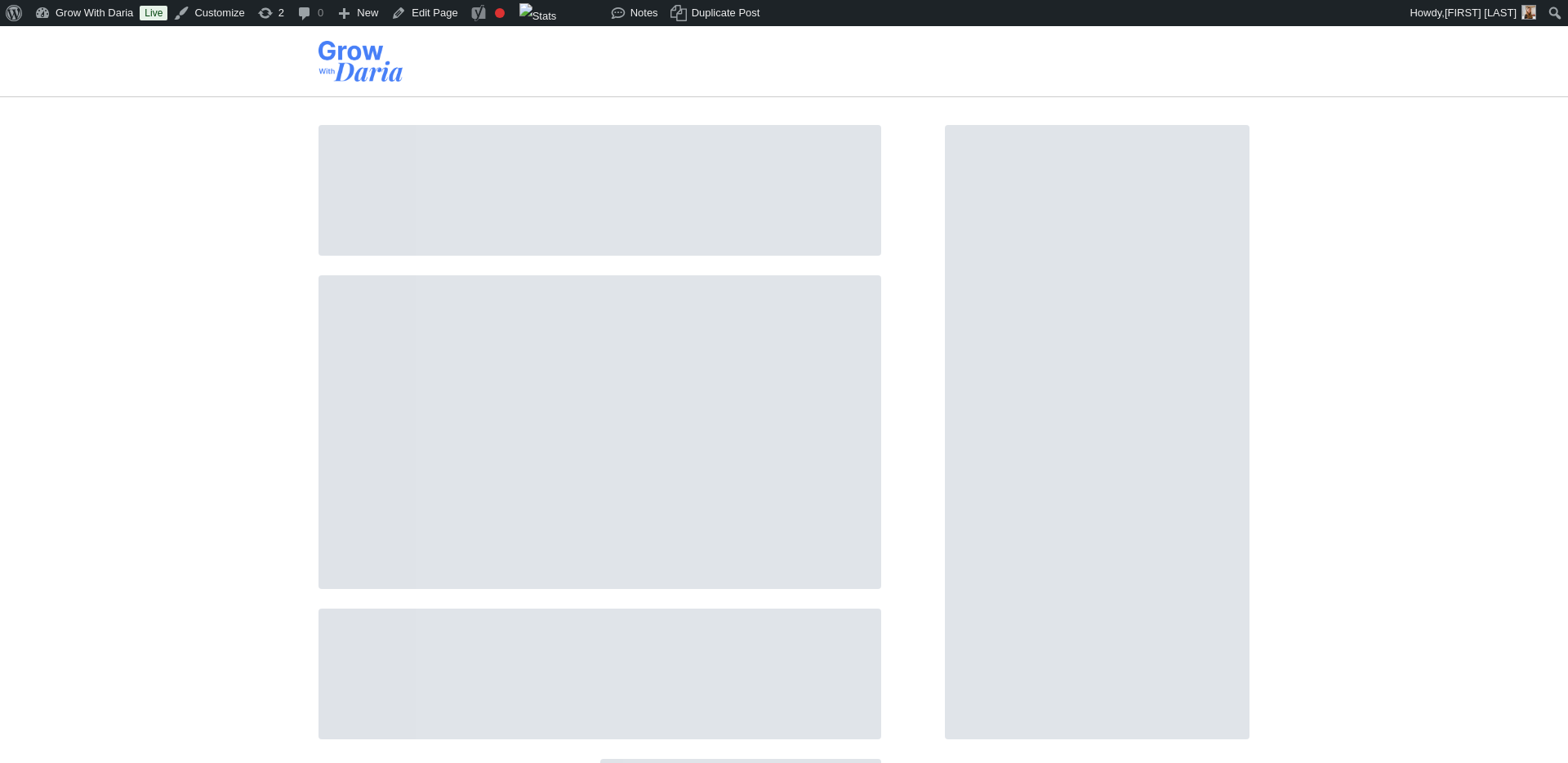 scroll, scrollTop: 0, scrollLeft: 0, axis: both 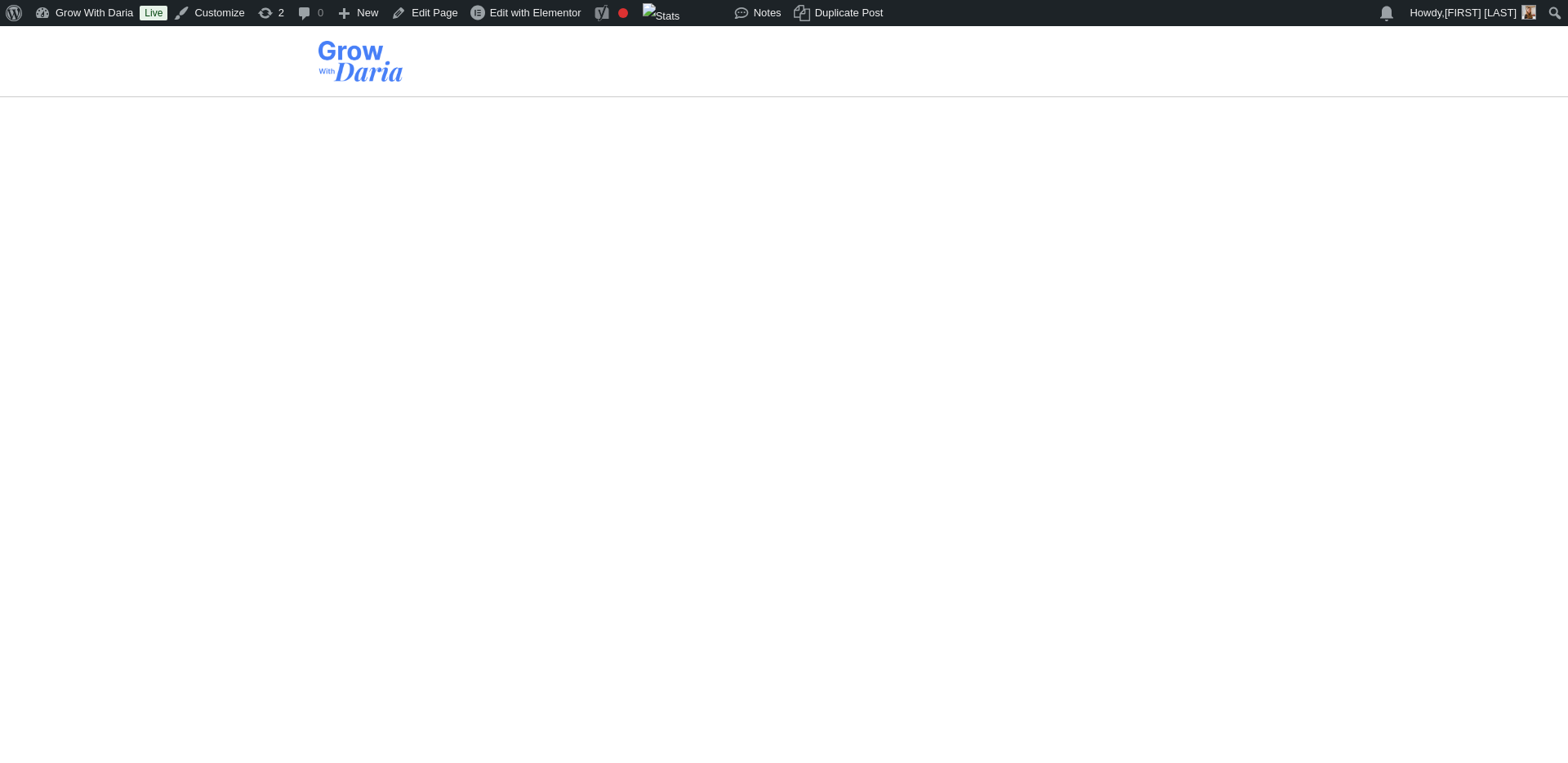 select on "AE" 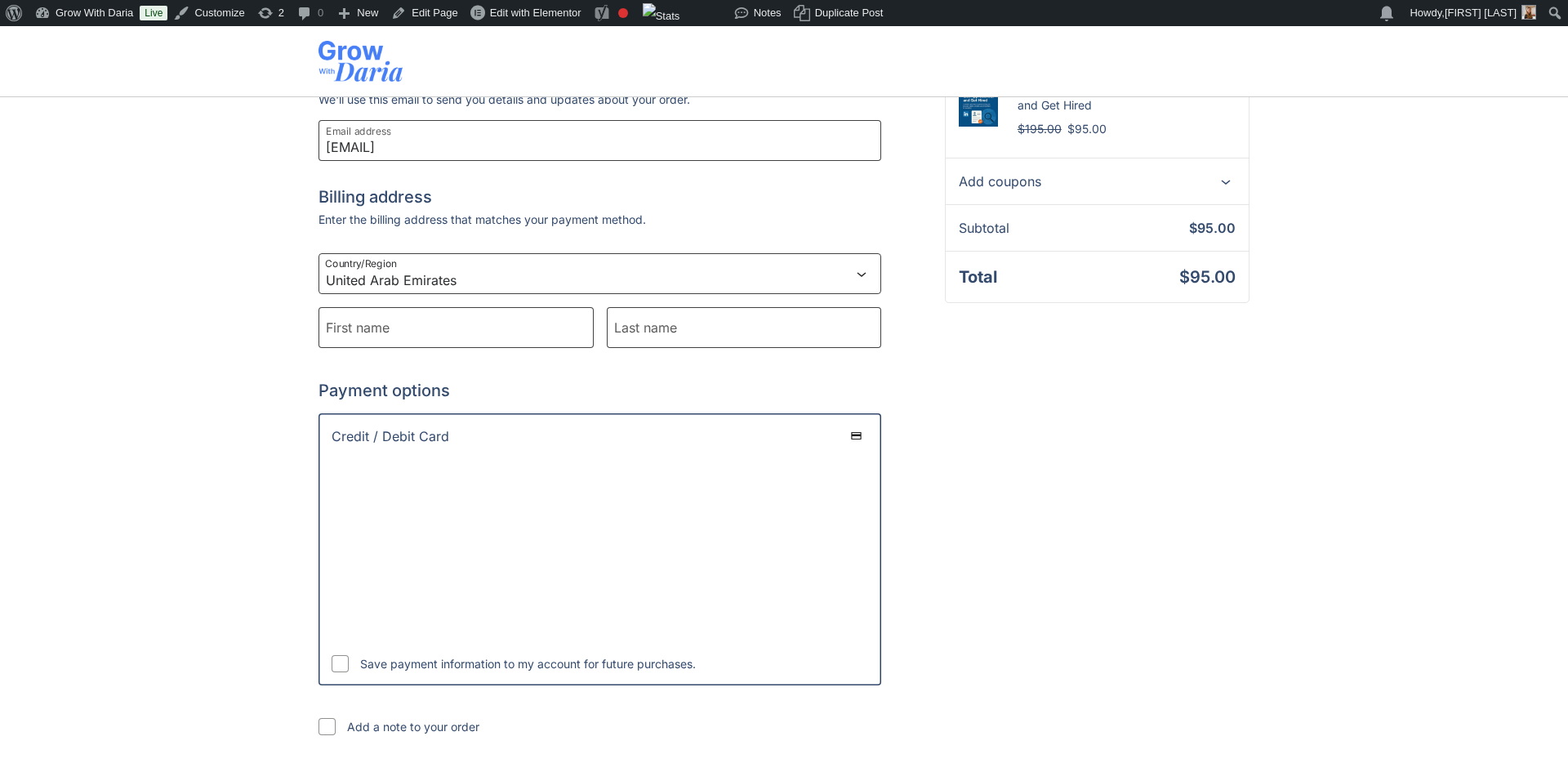 scroll, scrollTop: 0, scrollLeft: 0, axis: both 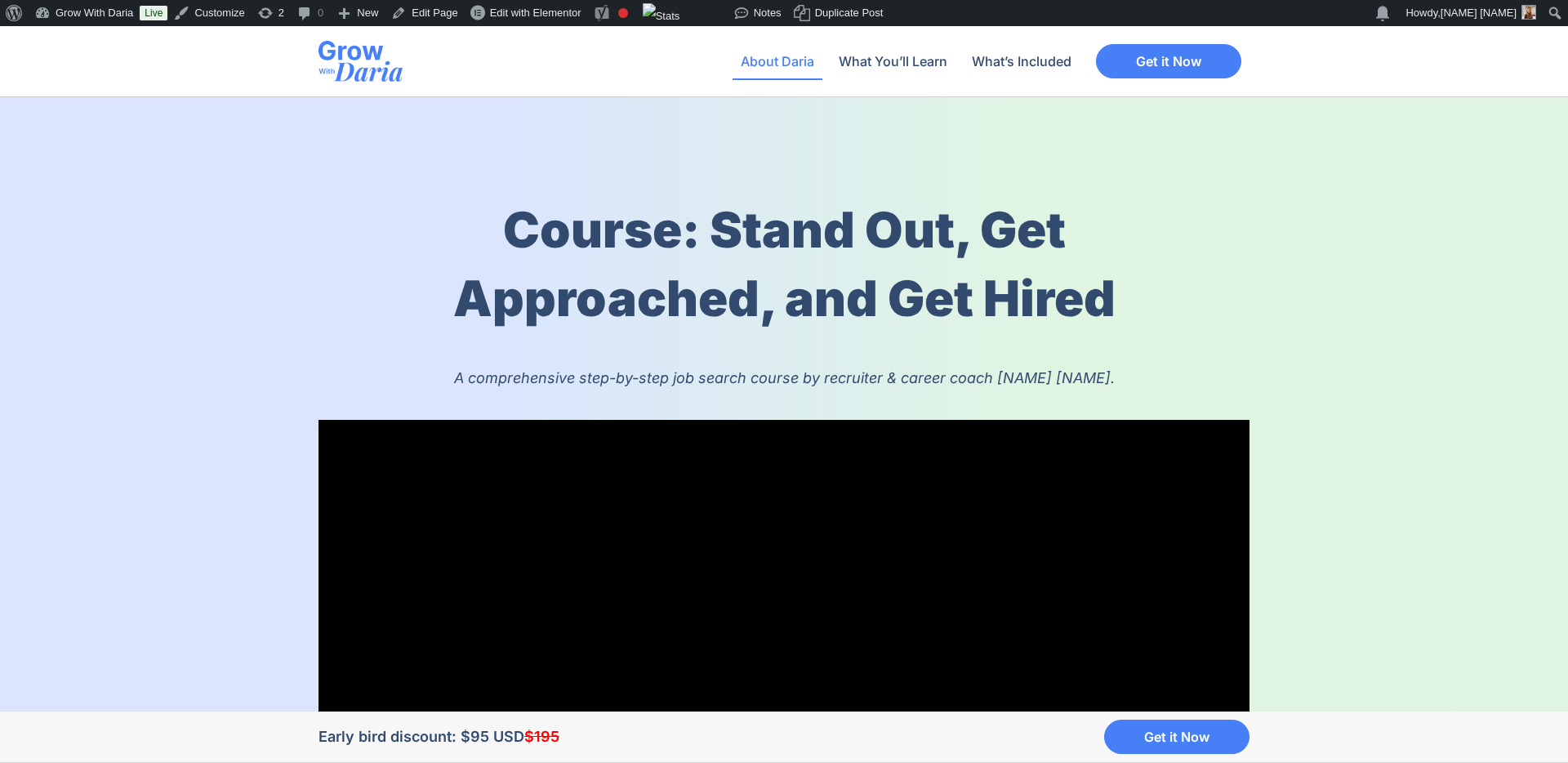 click on "About Daria" 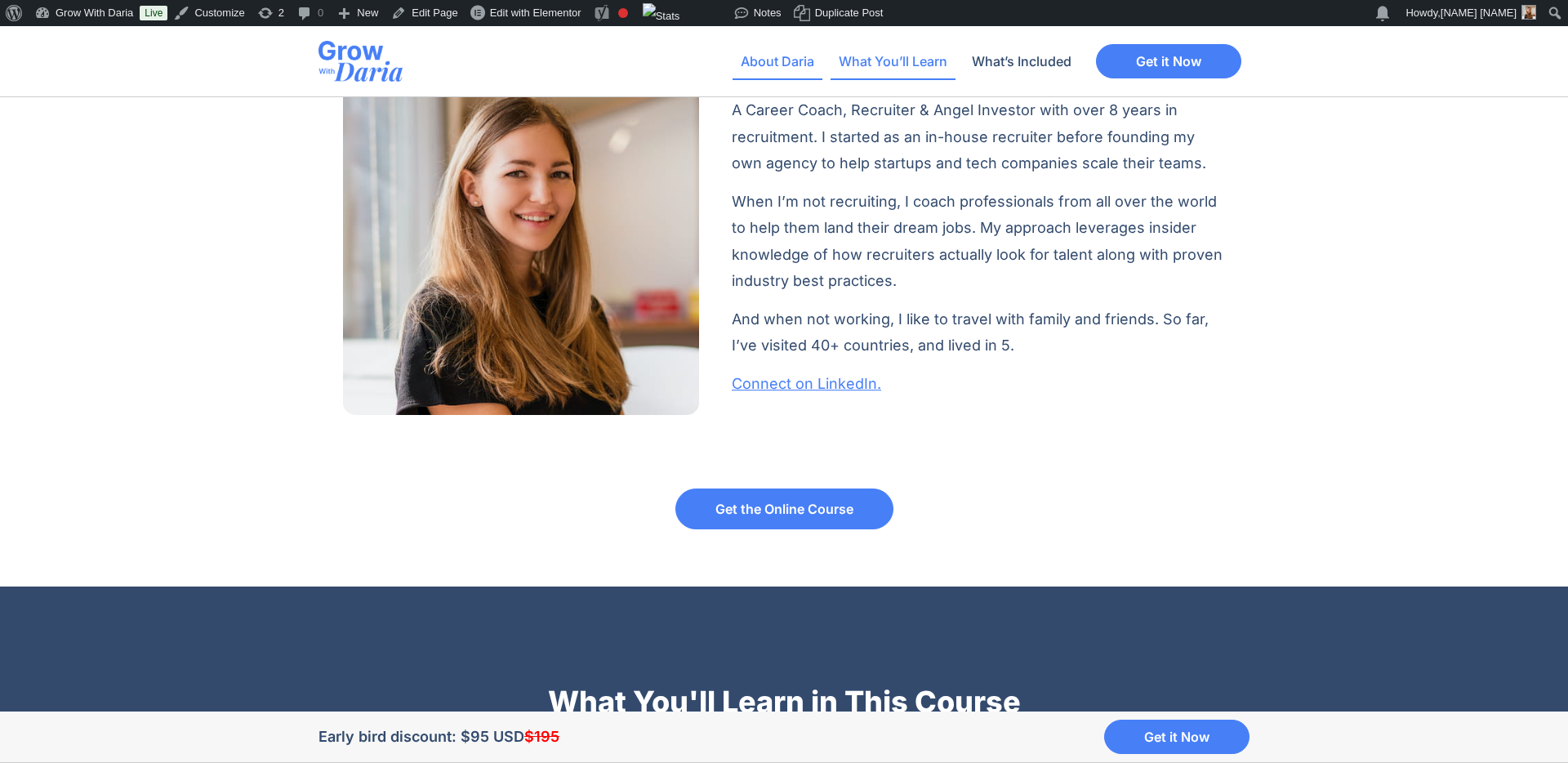 click on "What You’ll Learn" 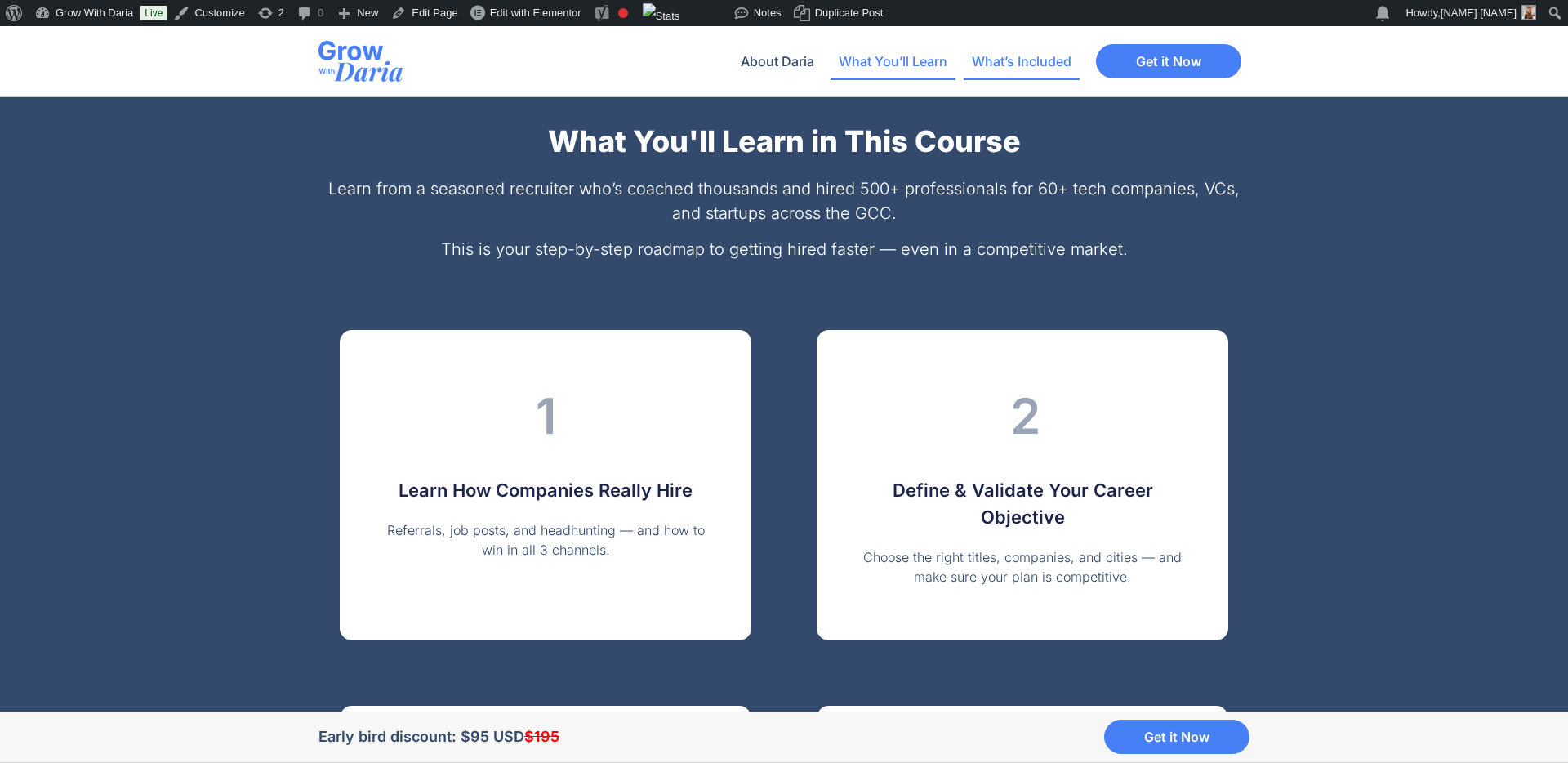 click on "What’s Included" 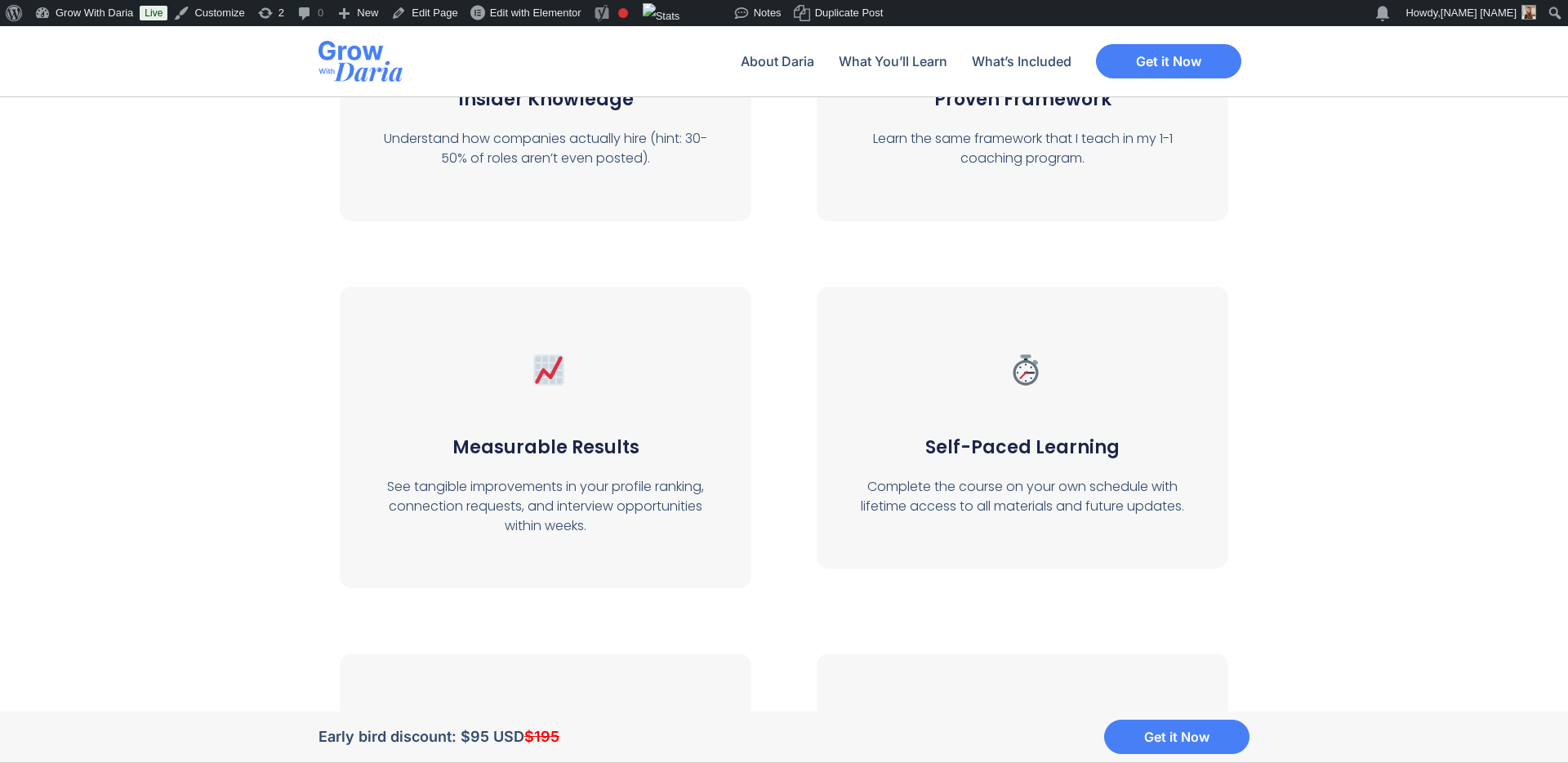 scroll, scrollTop: 6059, scrollLeft: 0, axis: vertical 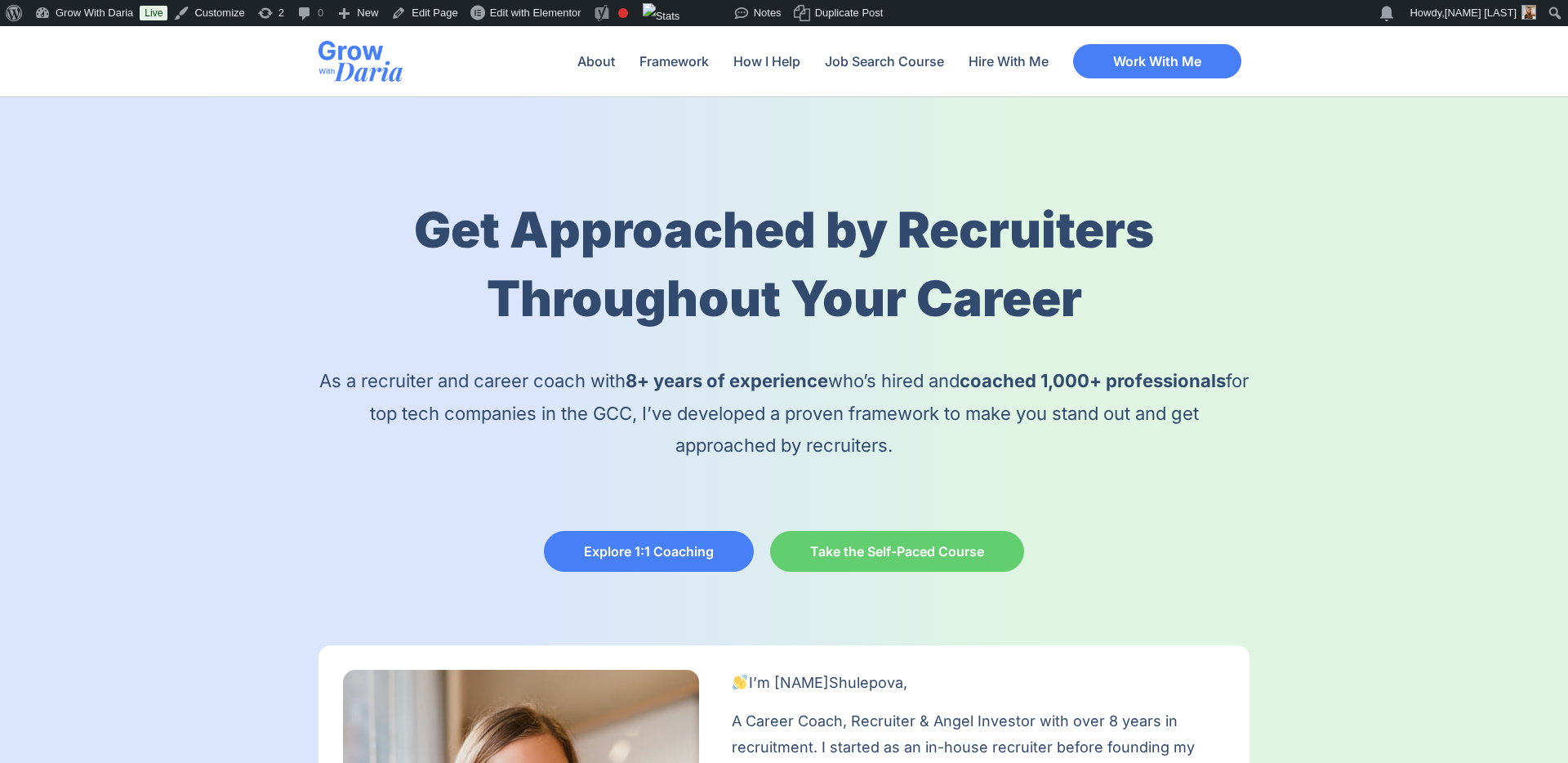 click at bounding box center (360, 61) 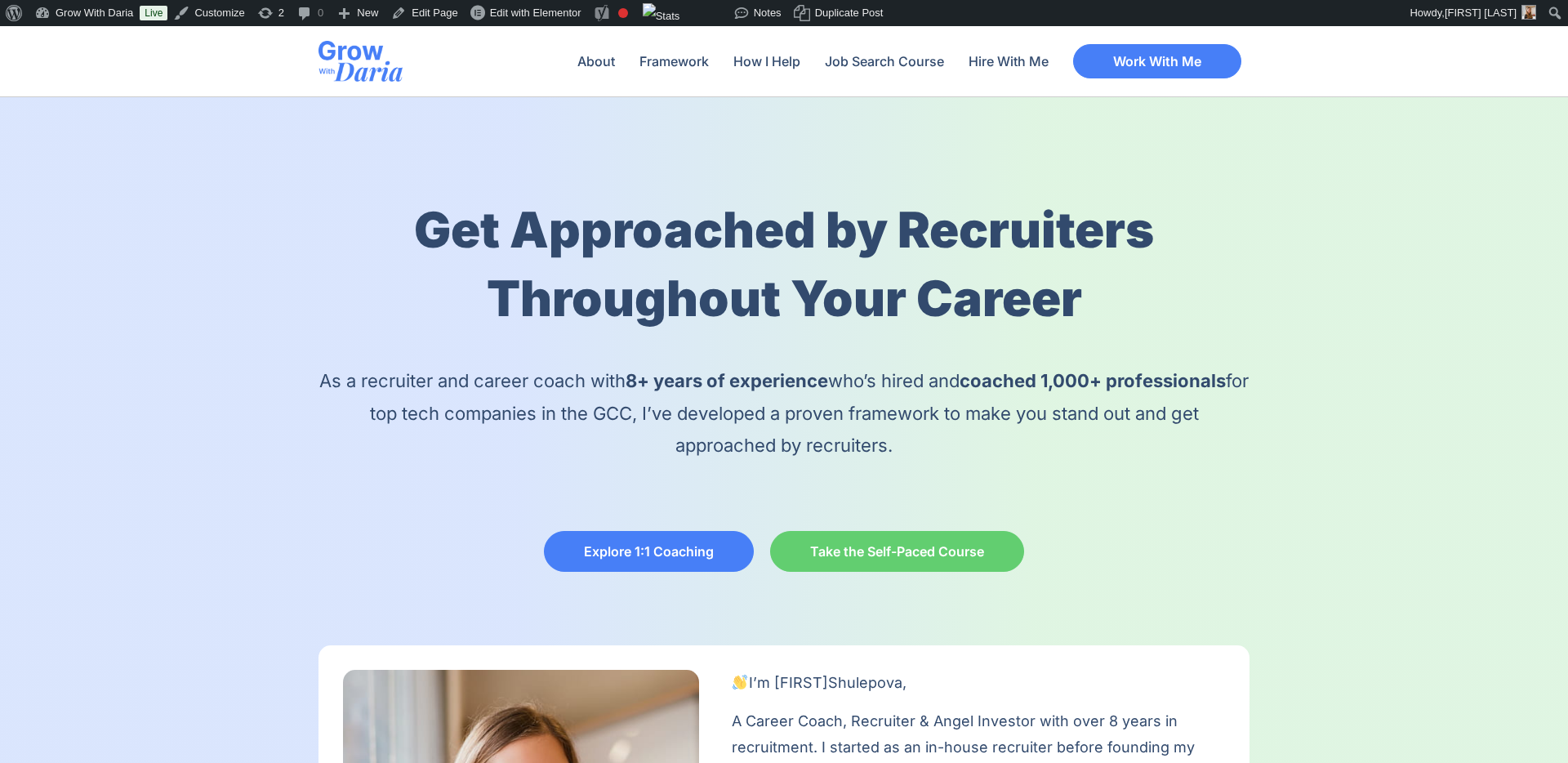 scroll, scrollTop: 0, scrollLeft: 0, axis: both 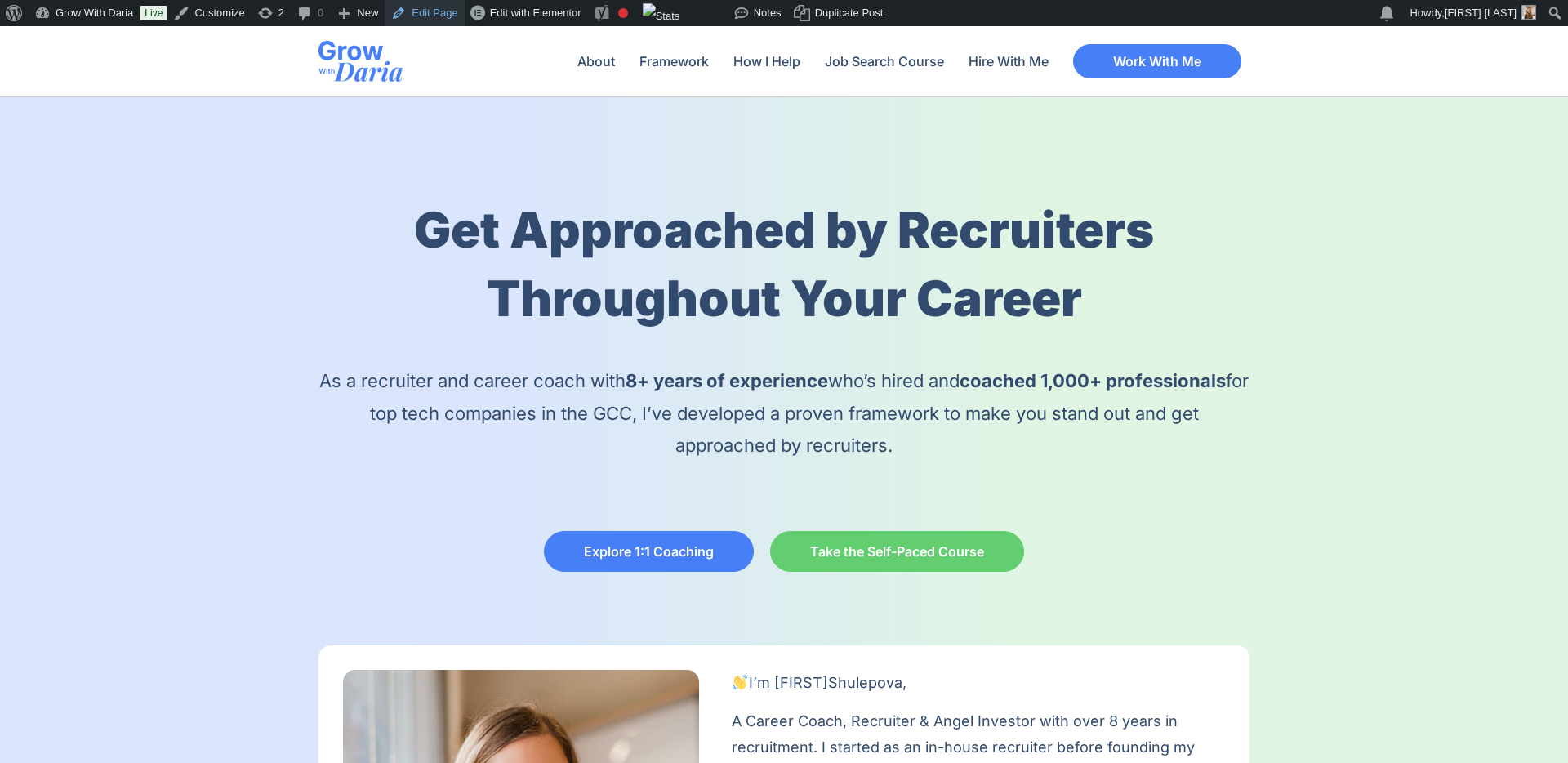 click on "Edit Page" at bounding box center [424, 13] 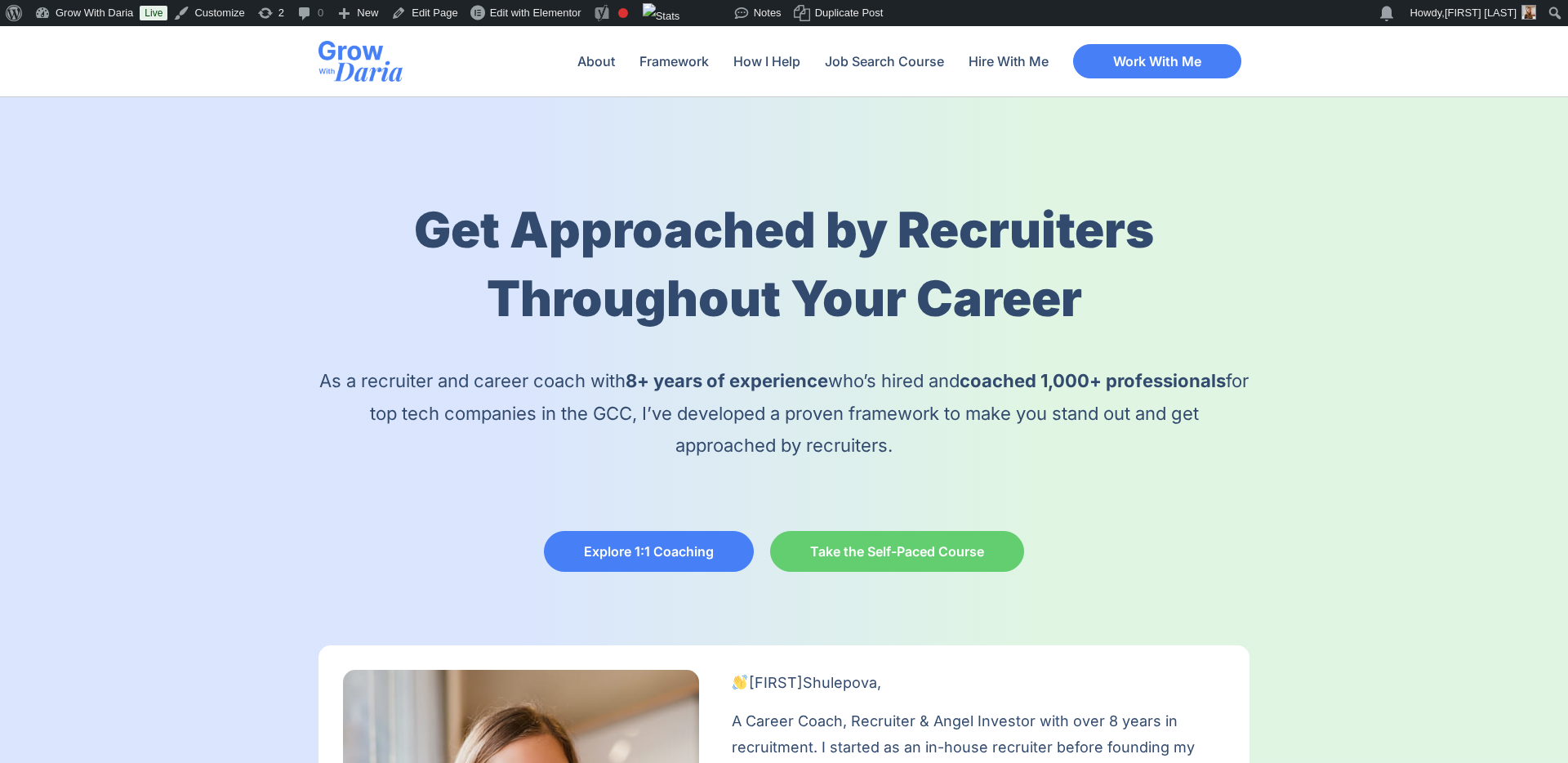 scroll, scrollTop: 0, scrollLeft: 0, axis: both 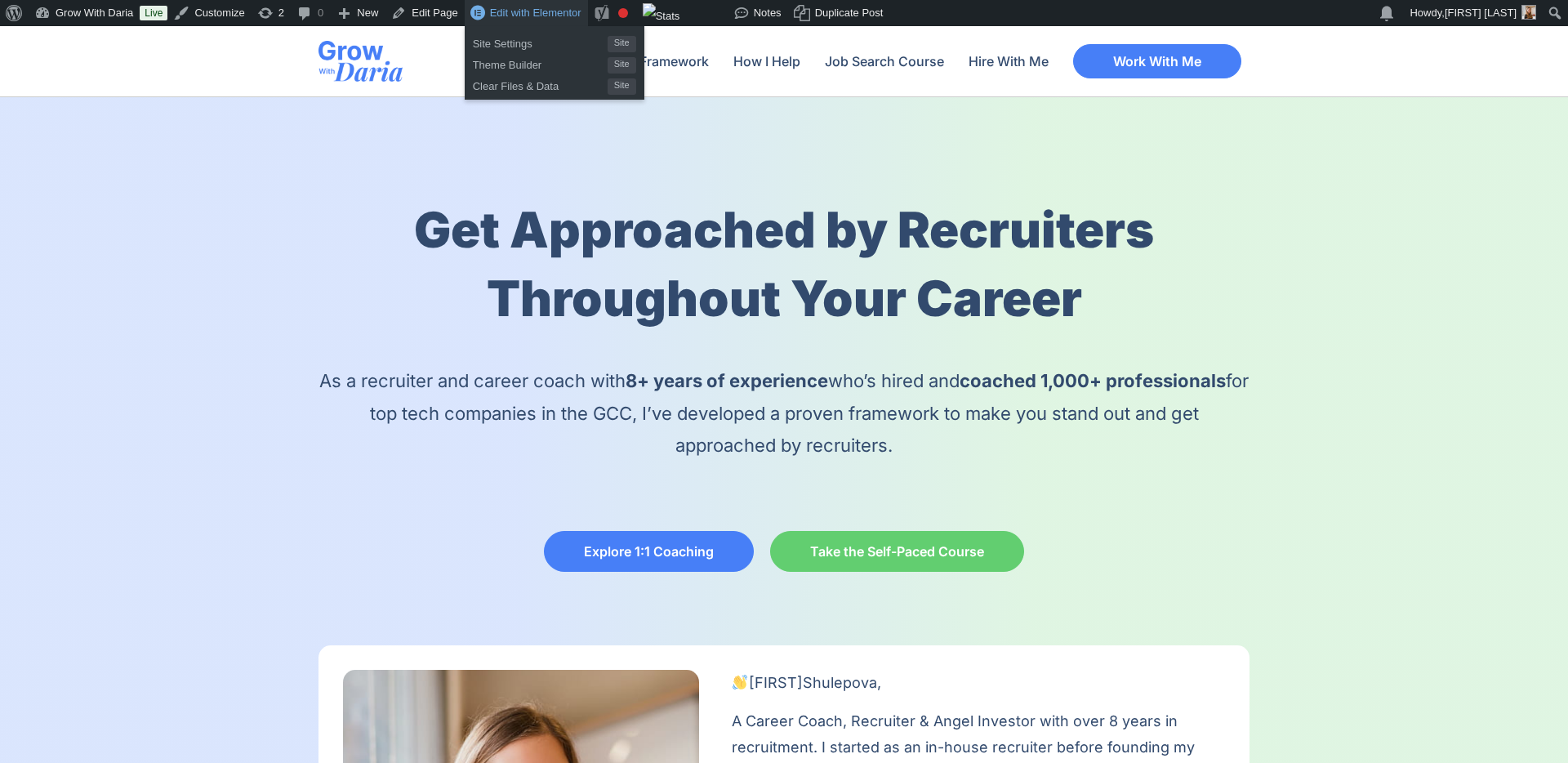 click on "Edit with Elementor" at bounding box center [536, 12] 